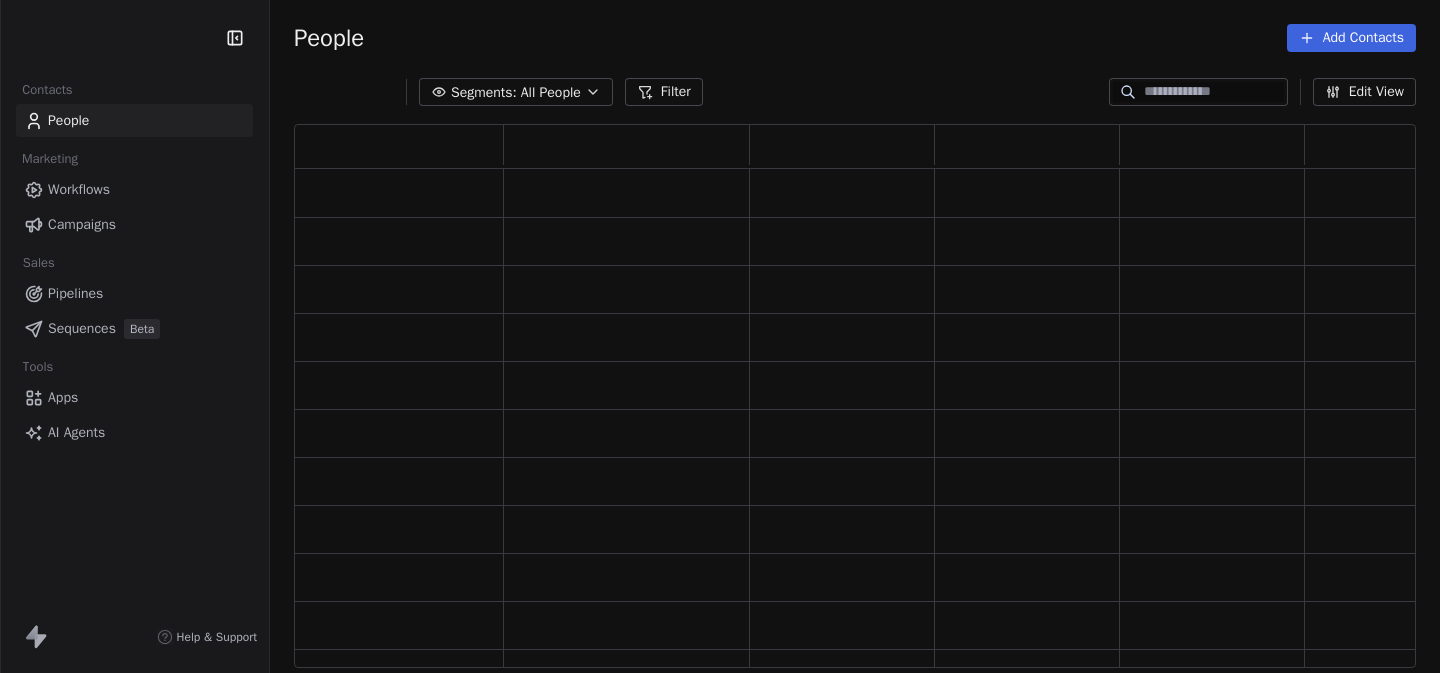 scroll, scrollTop: 0, scrollLeft: 0, axis: both 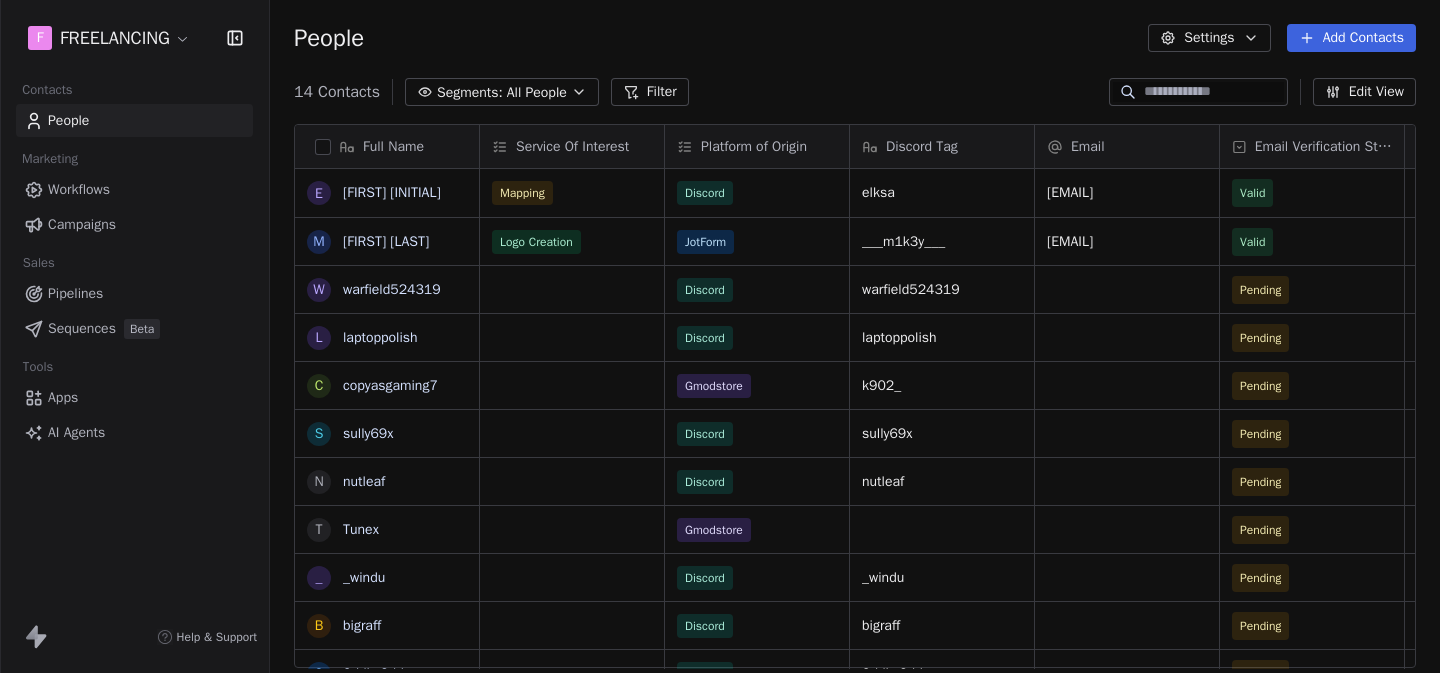 click on "F FREELANCING Contacts People Marketing Workflows Campaigns Sales Pipelines Sequences Beta Tools Apps AI Agents Help & Support People Settings Add Contacts 14 Contacts Segments: All People Filter Edit View Tag Add to Sequence Export Full Name E [FIRST] [INITIAL] M [FIRST] [LAST] w [USERNAME] l [USERNAME] c [USERNAME] s [USERNAME] n [USERNAME] T [USERNAME] _ [USERNAME] b [USERNAME] 0 [USERNAME] . ._whacky_. j [USERNAME] v [USERNAME] Service Of Interest Platform of Origin Discord Tag Email Email Verification Status Customer Lifetime Value Feedback from Client Mapping Discord [USERNAME] [EMAIL] Valid Logo Creation JotForm [USERNAME] [EMAIL] Valid Good Discord [USERNAME] Pending Discord [USERNAME] Pending Gmodstore [USERNAME] Pending Discord [USERNAME] Pending Discord [USERNAME] Pending Discord [USERNAME] Pending Discord [USERNAME] Pending Discord [USERNAME] Pending Discord [USERNAME] Pending Discord [USERNAME] Pending Discord [USERNAME] Pending" at bounding box center (720, 336) 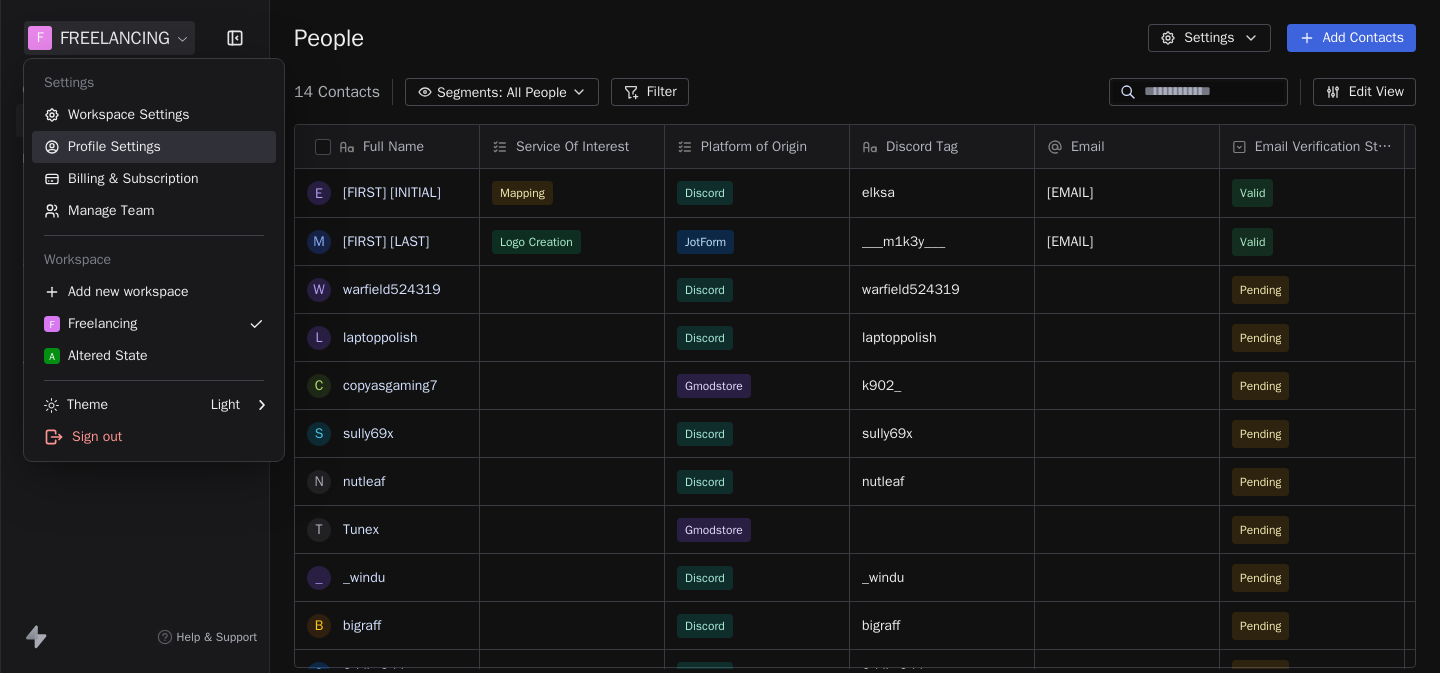 click on "Profile Settings" at bounding box center [154, 147] 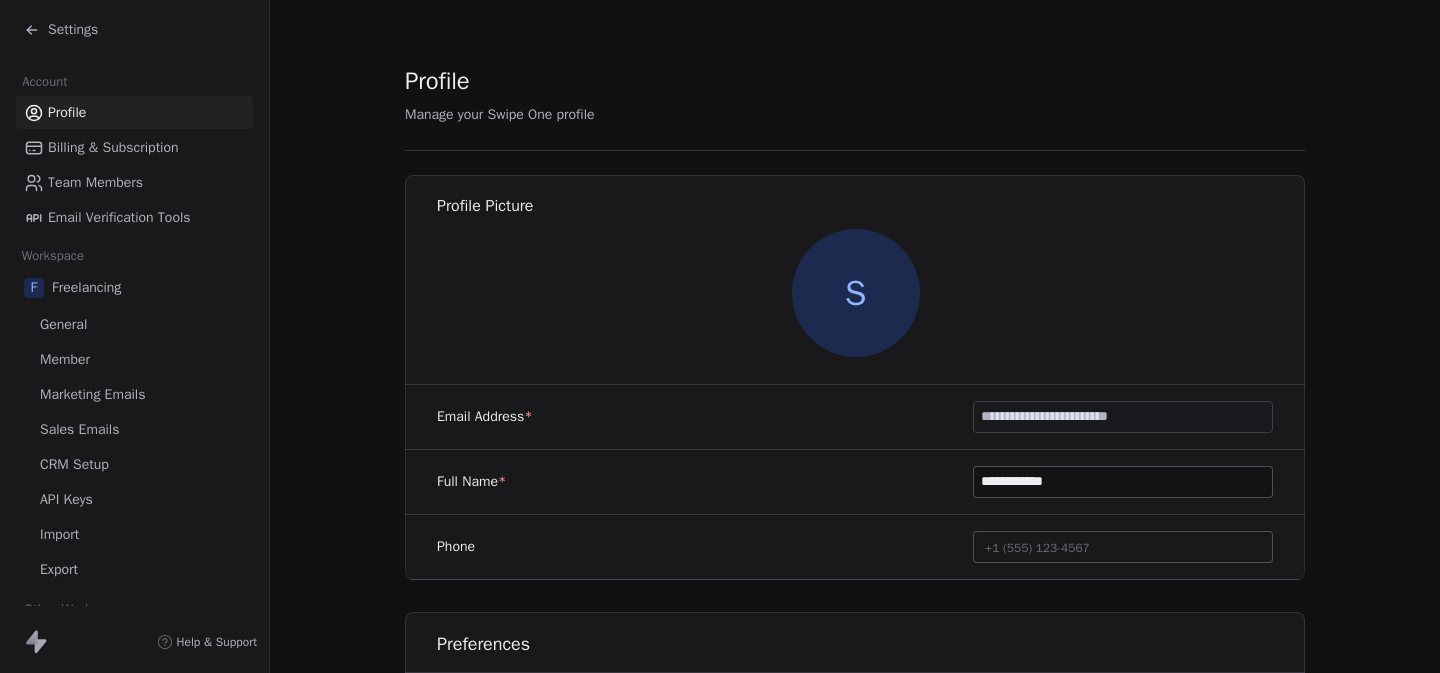 click on "General" at bounding box center (63, 324) 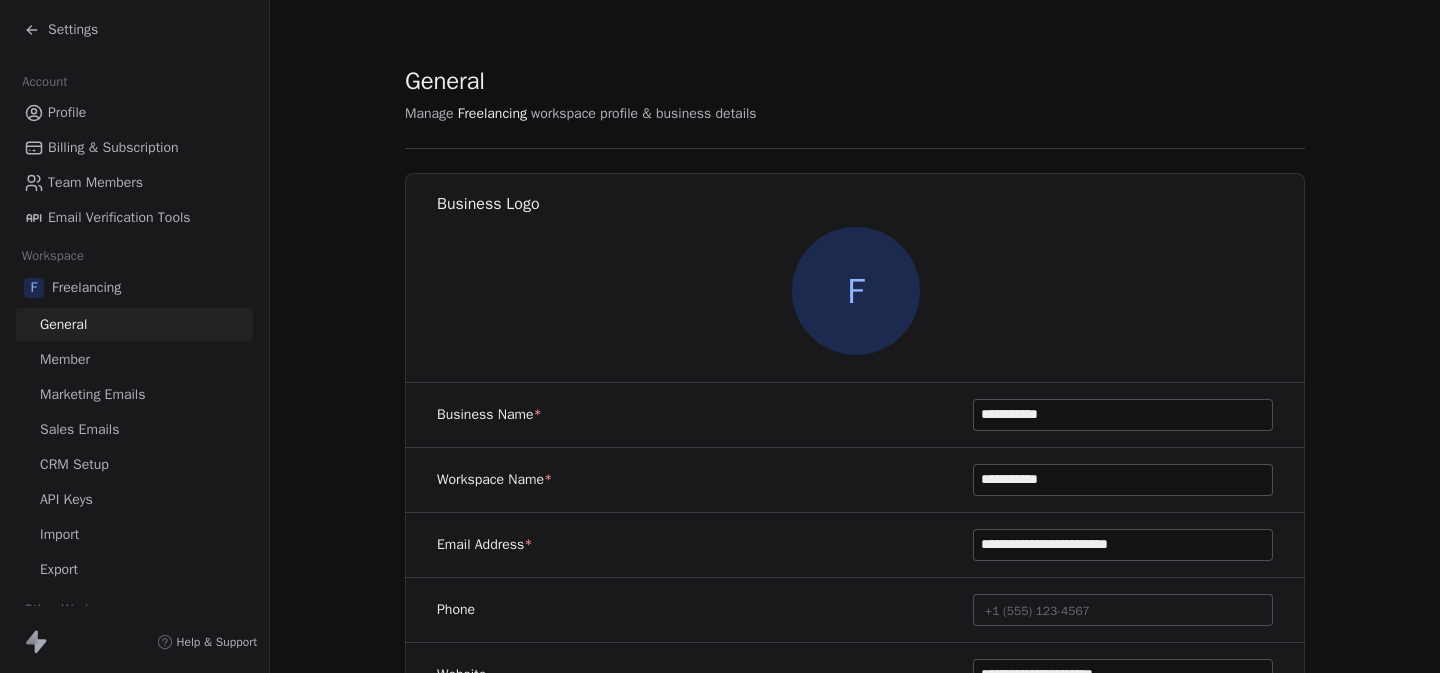 click on "**********" at bounding box center (855, 936) 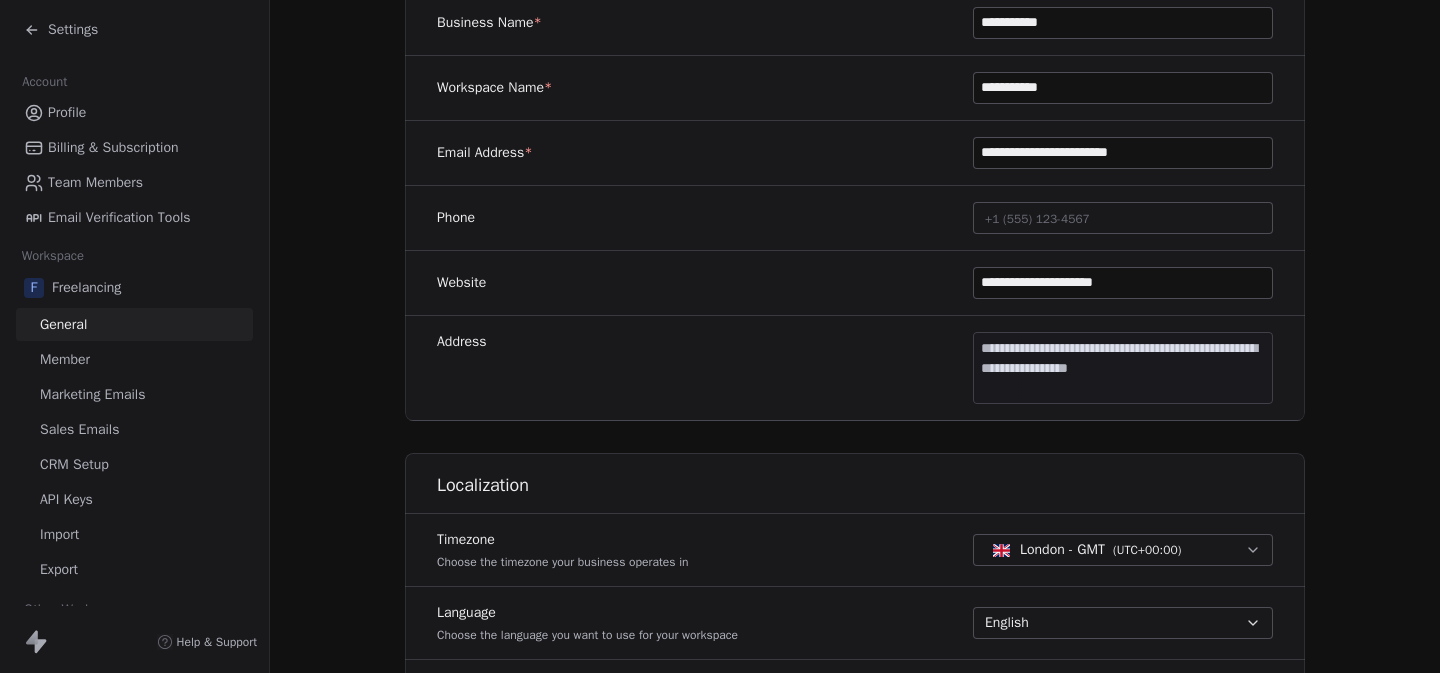 scroll, scrollTop: 400, scrollLeft: 0, axis: vertical 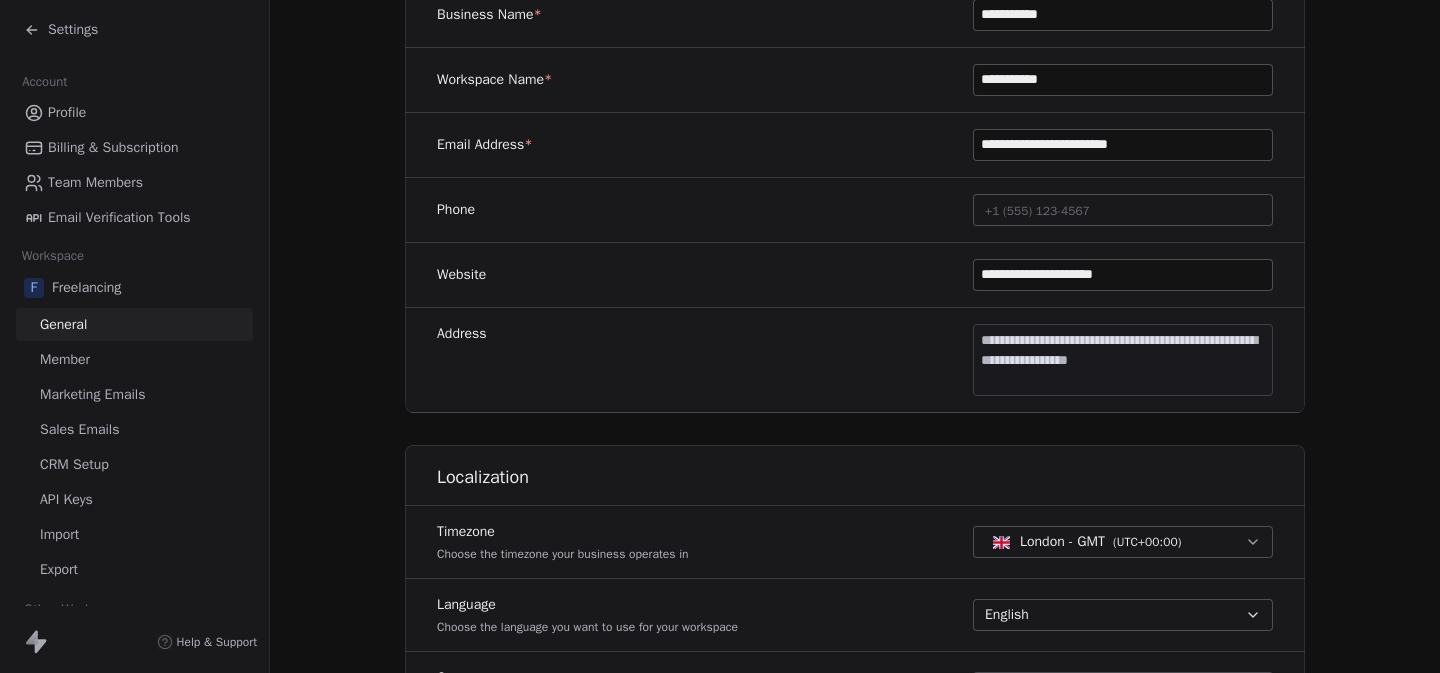 click on "**********" at bounding box center (720, 336) 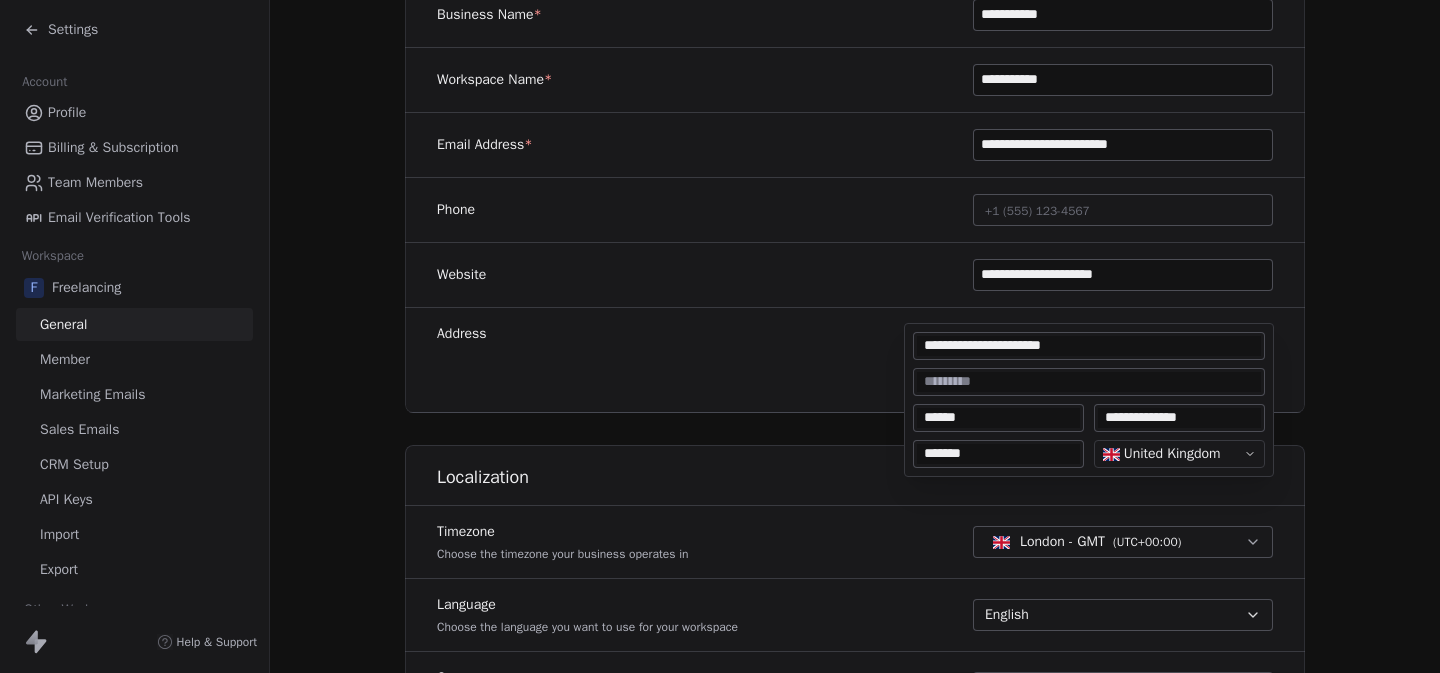 click on "**********" at bounding box center [720, 336] 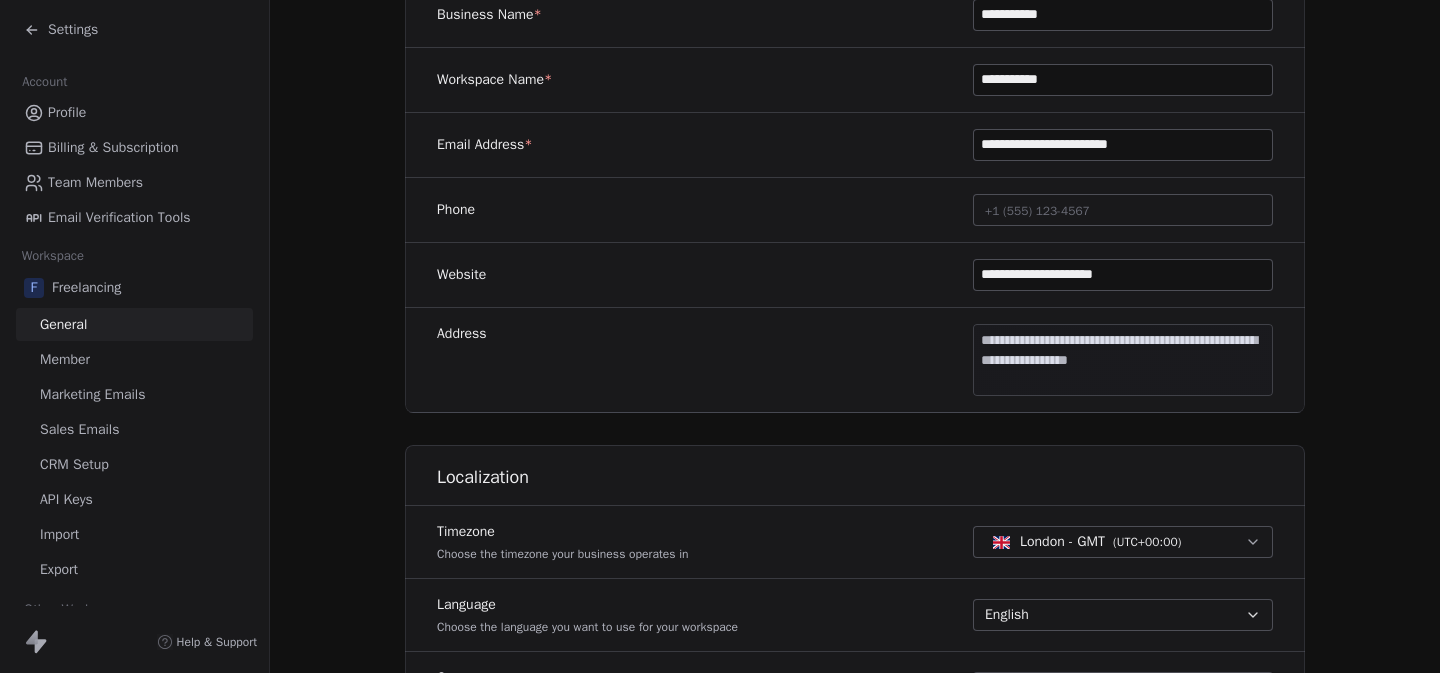 click on "Settings" at bounding box center (73, 30) 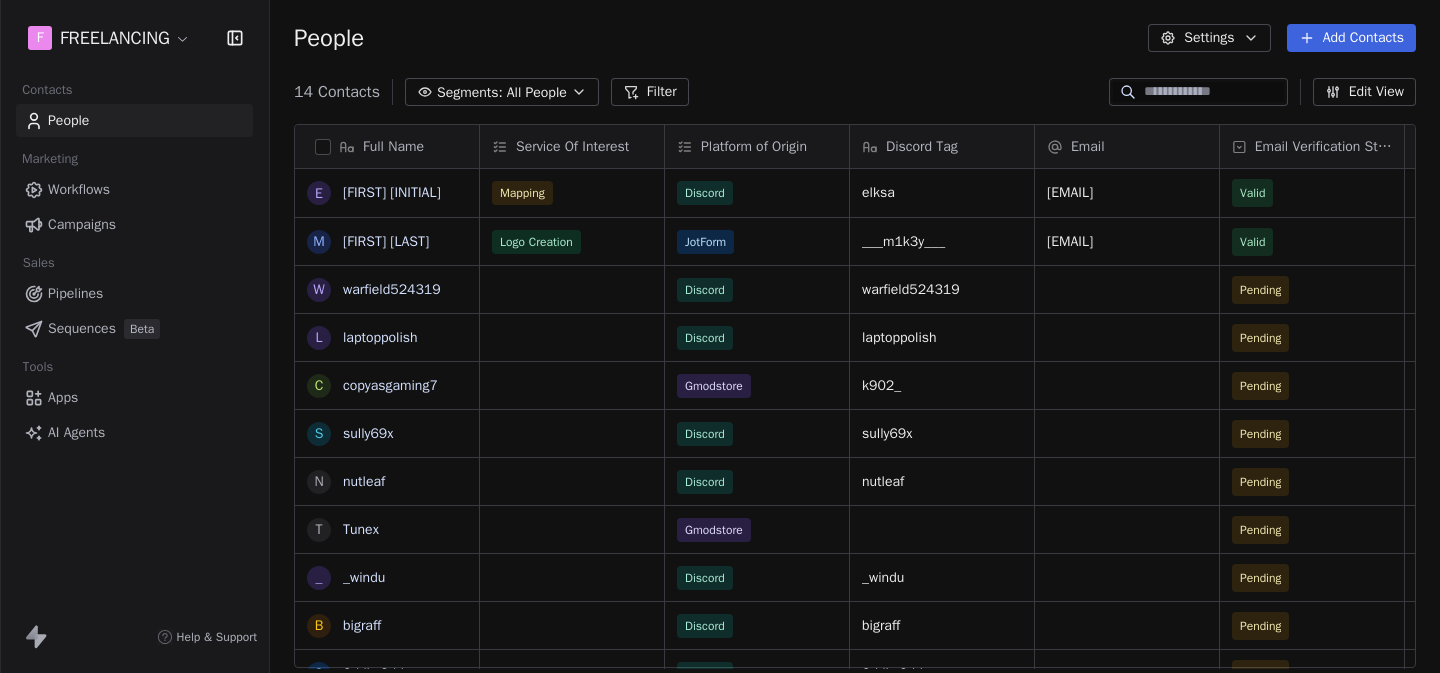 scroll, scrollTop: 1, scrollLeft: 1, axis: both 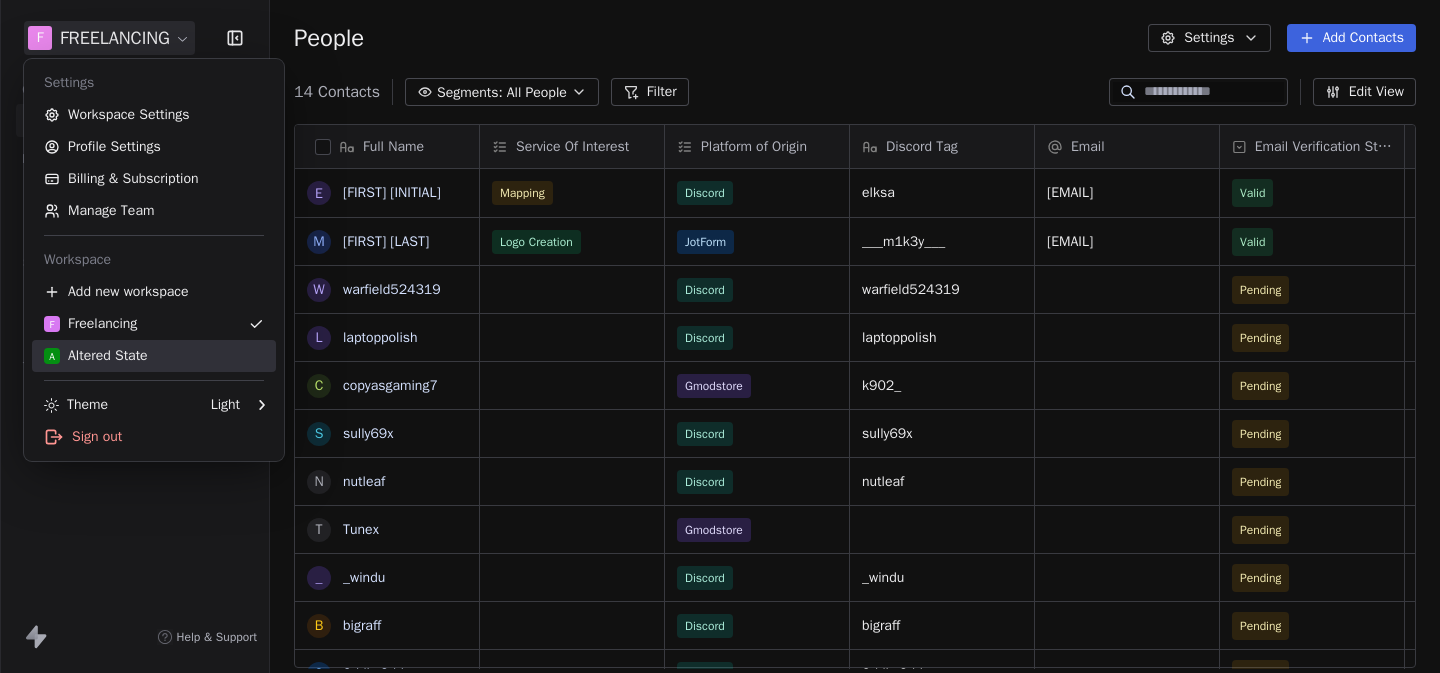 click on "A Altered State" at bounding box center (96, 356) 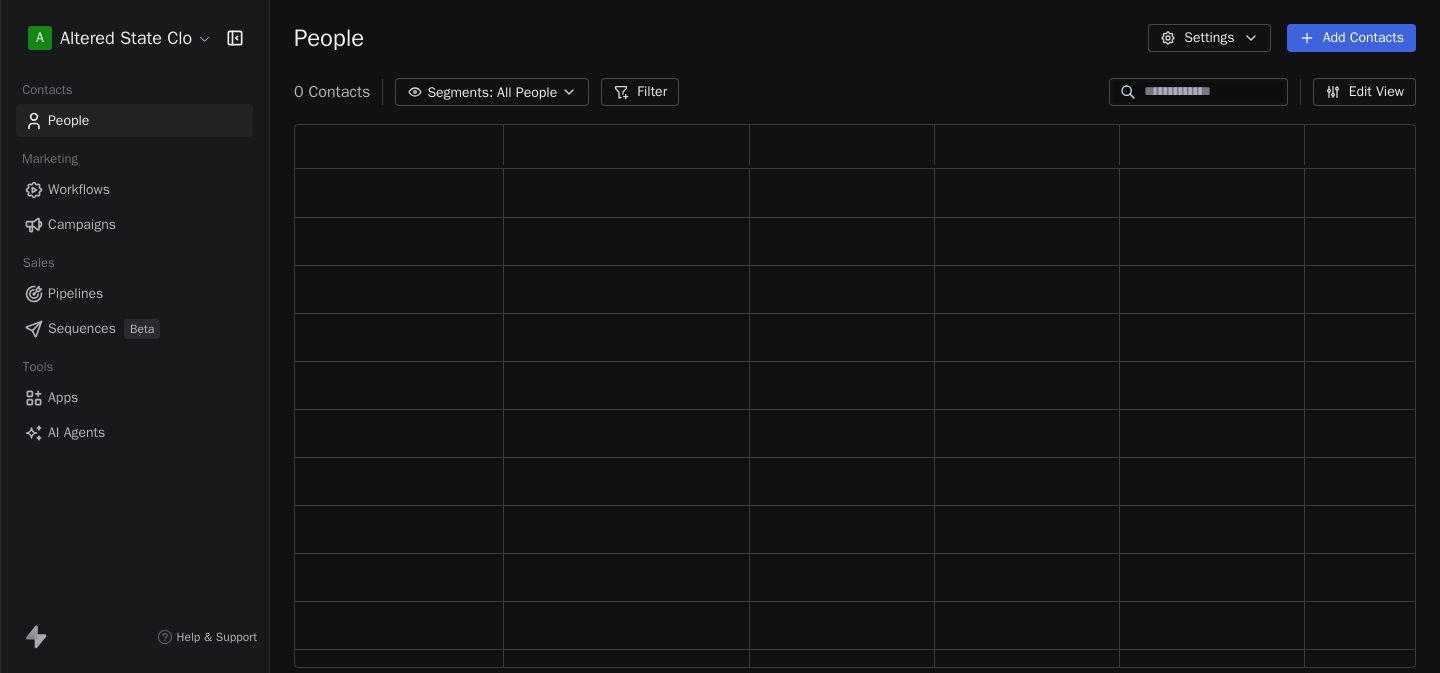 scroll, scrollTop: 1, scrollLeft: 1, axis: both 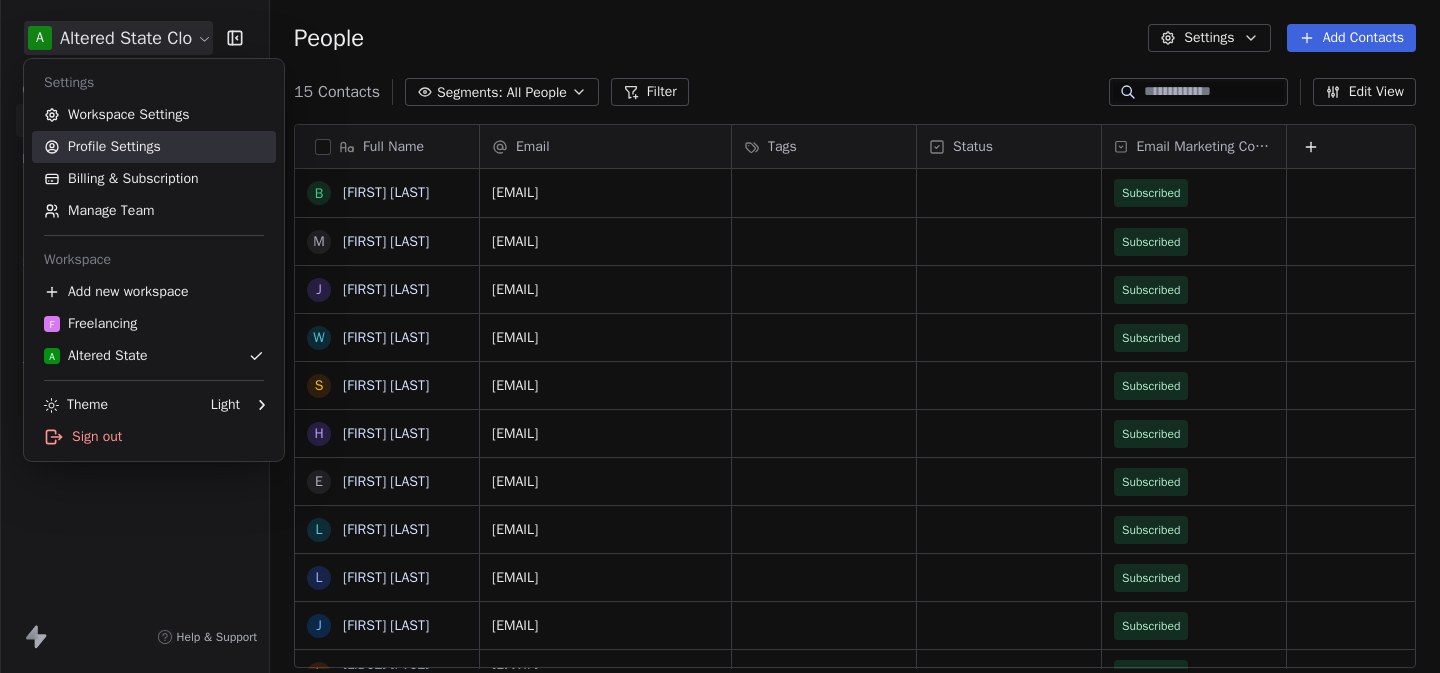 click on "Profile Settings" at bounding box center (154, 147) 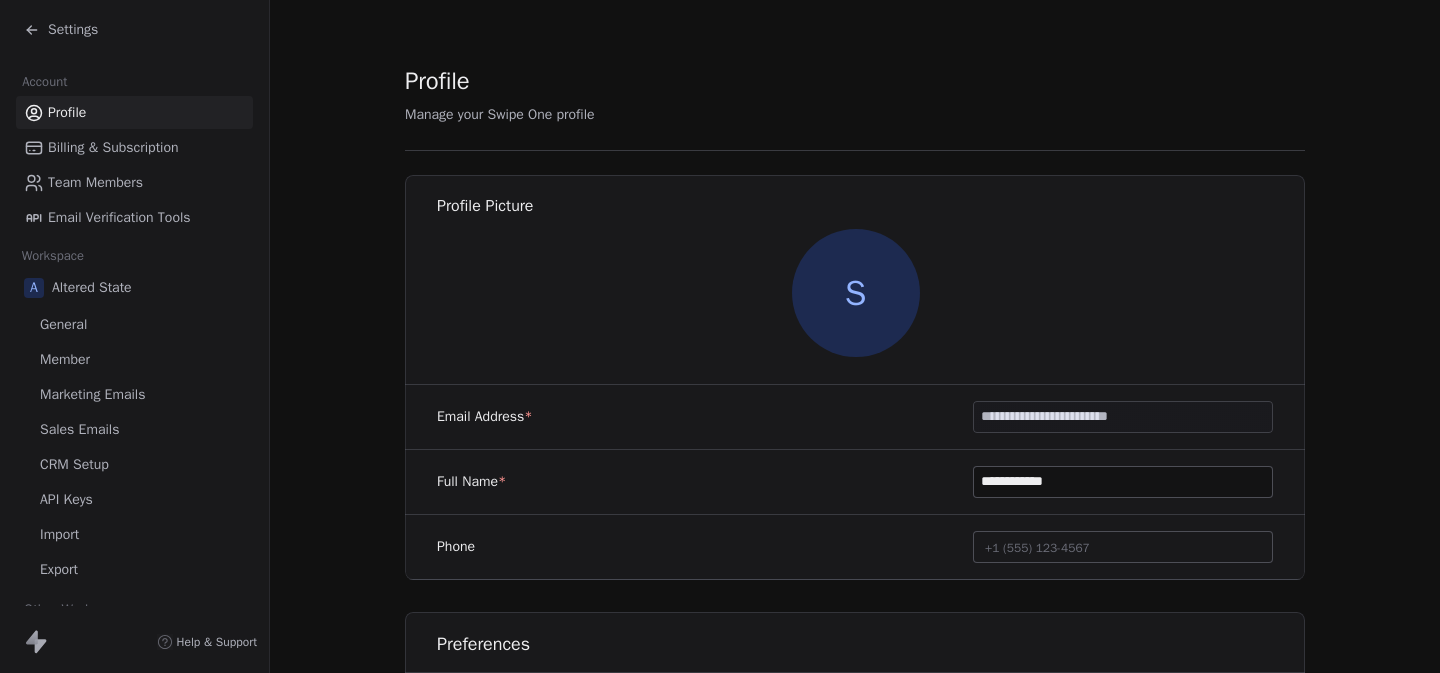 click on "General" at bounding box center (134, 324) 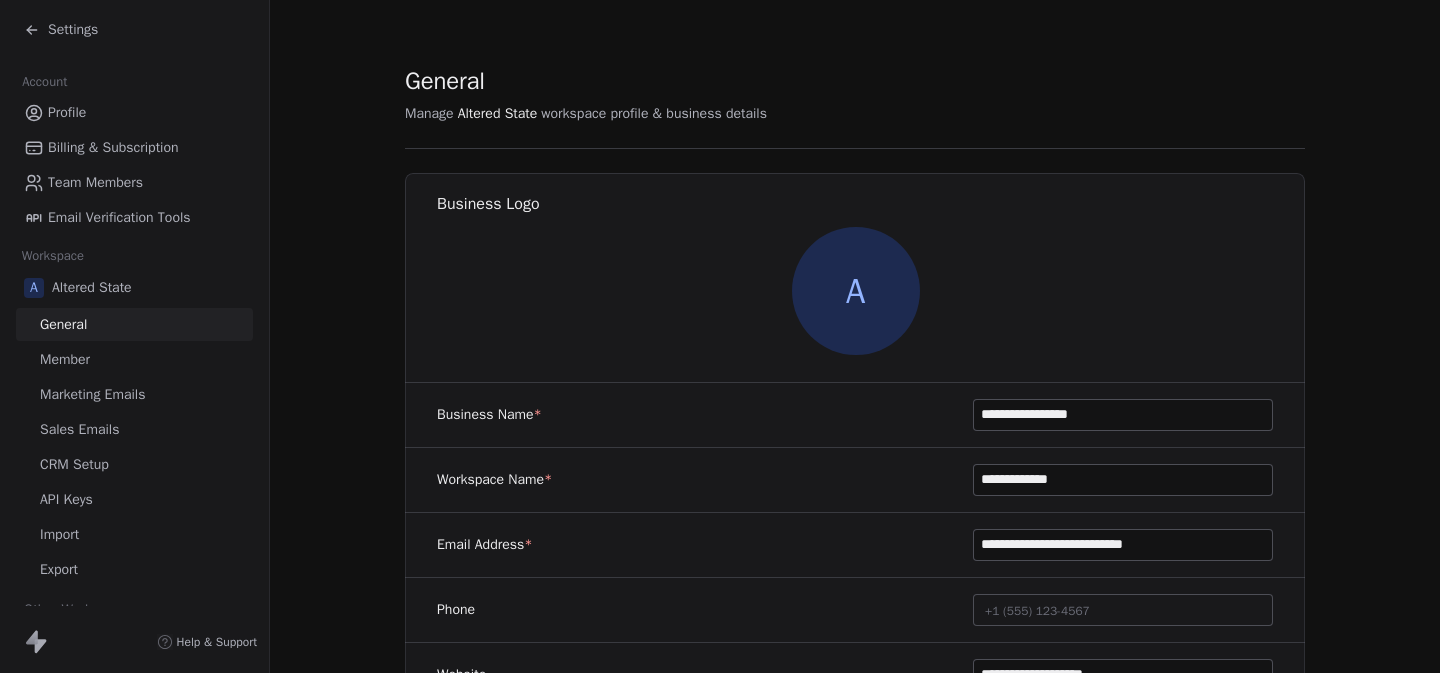 click on "**********" at bounding box center (855, 936) 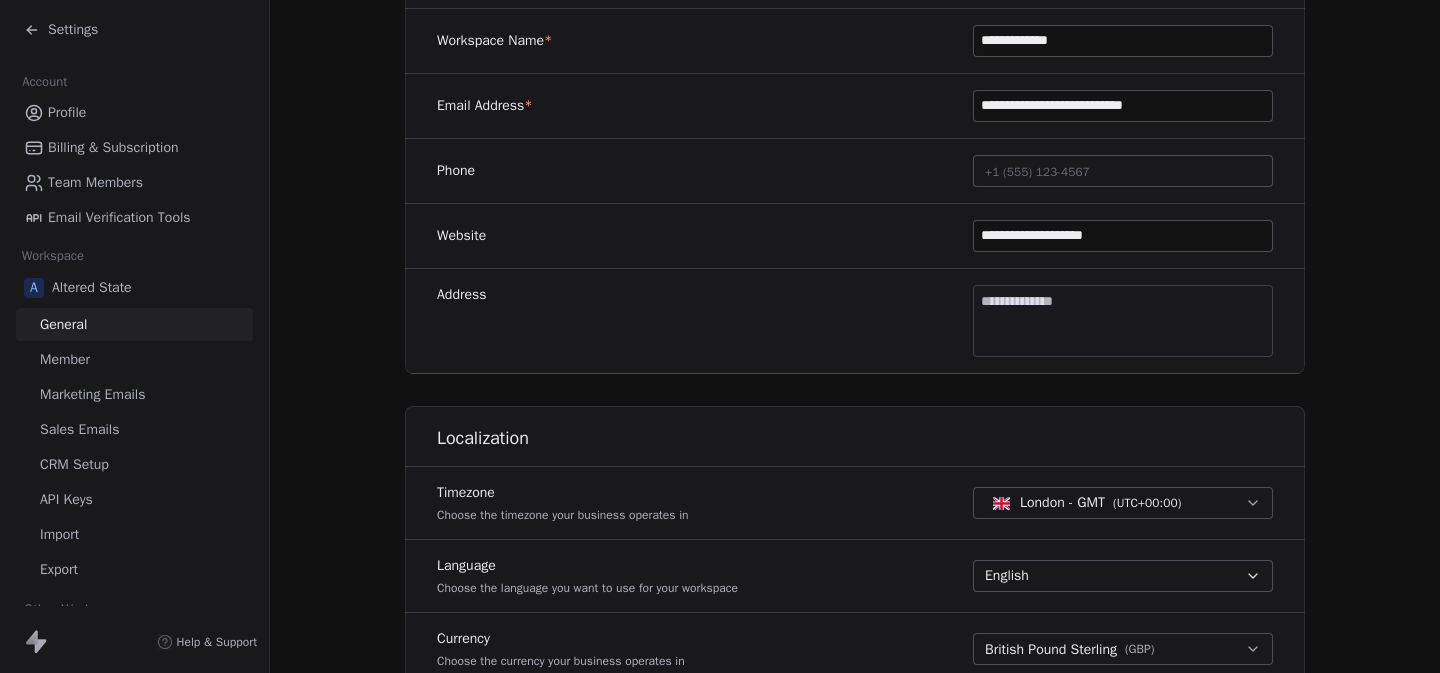 scroll, scrollTop: 440, scrollLeft: 0, axis: vertical 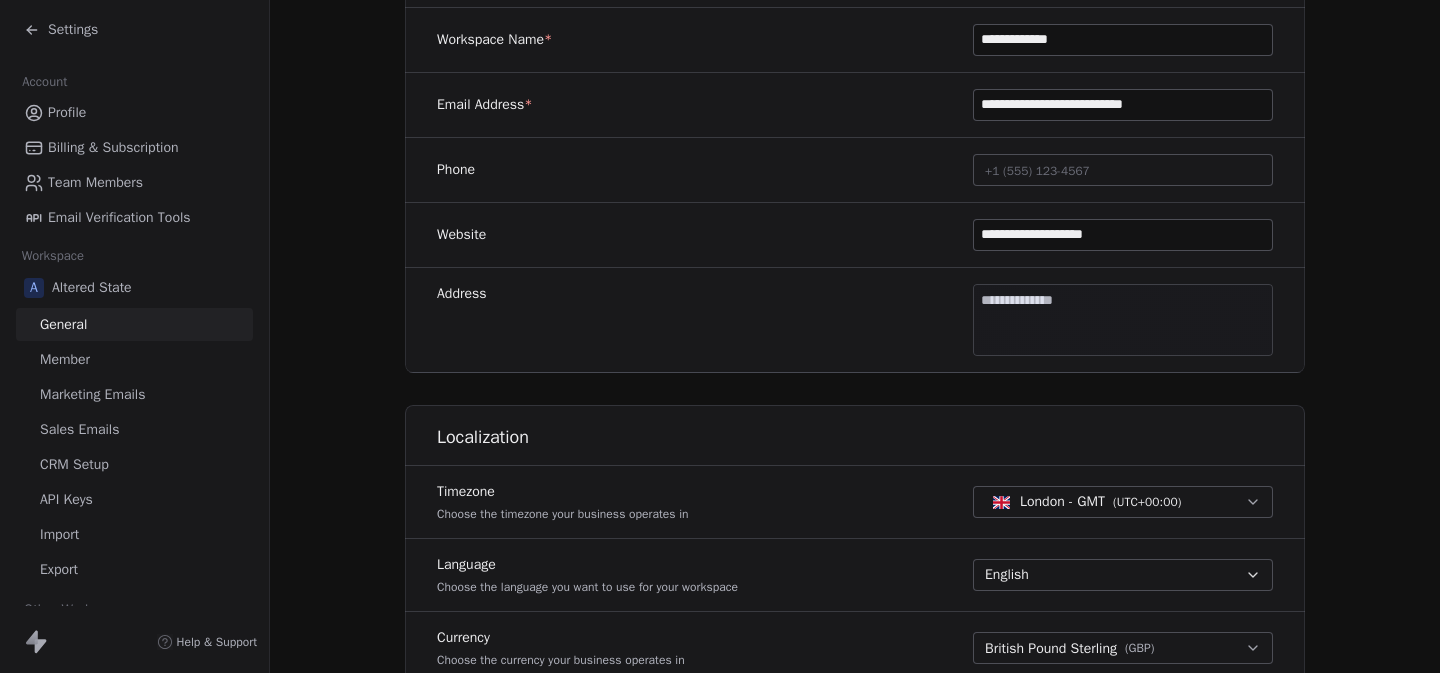 click on "Team Members" at bounding box center [95, 182] 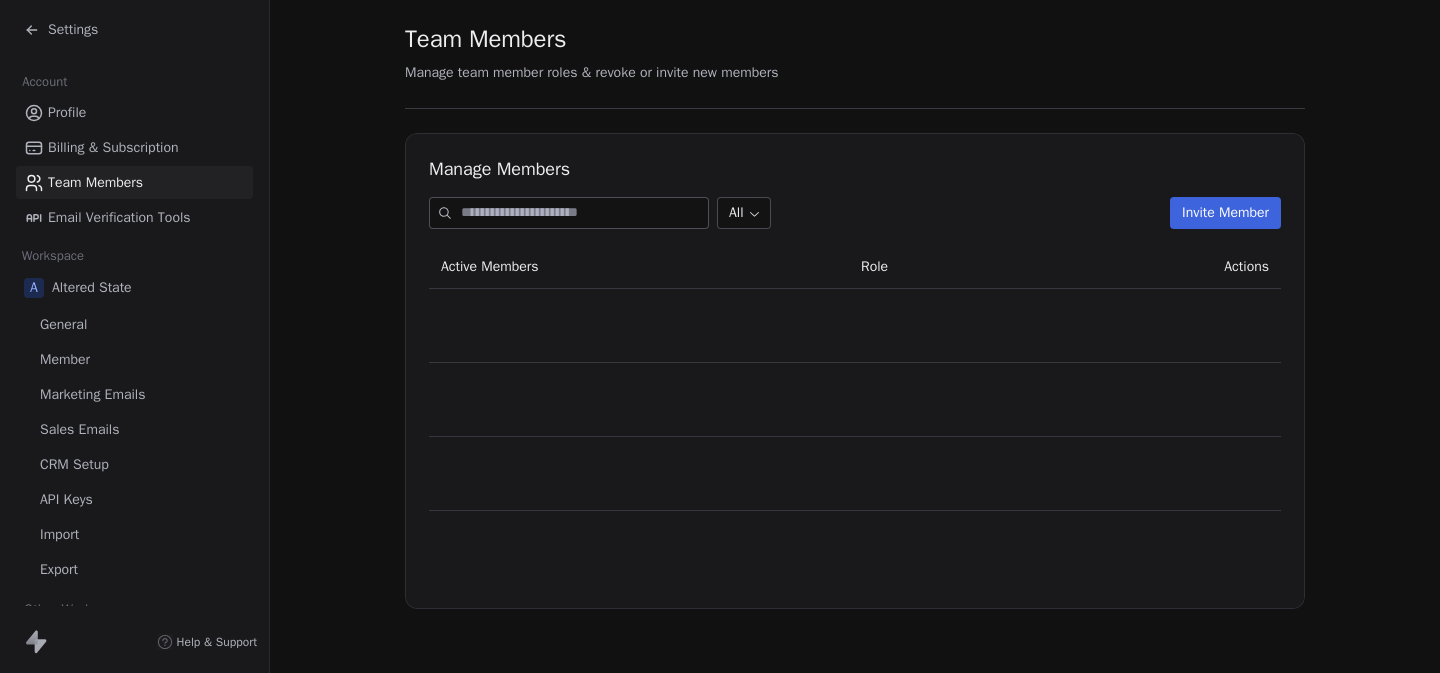 scroll, scrollTop: 0, scrollLeft: 0, axis: both 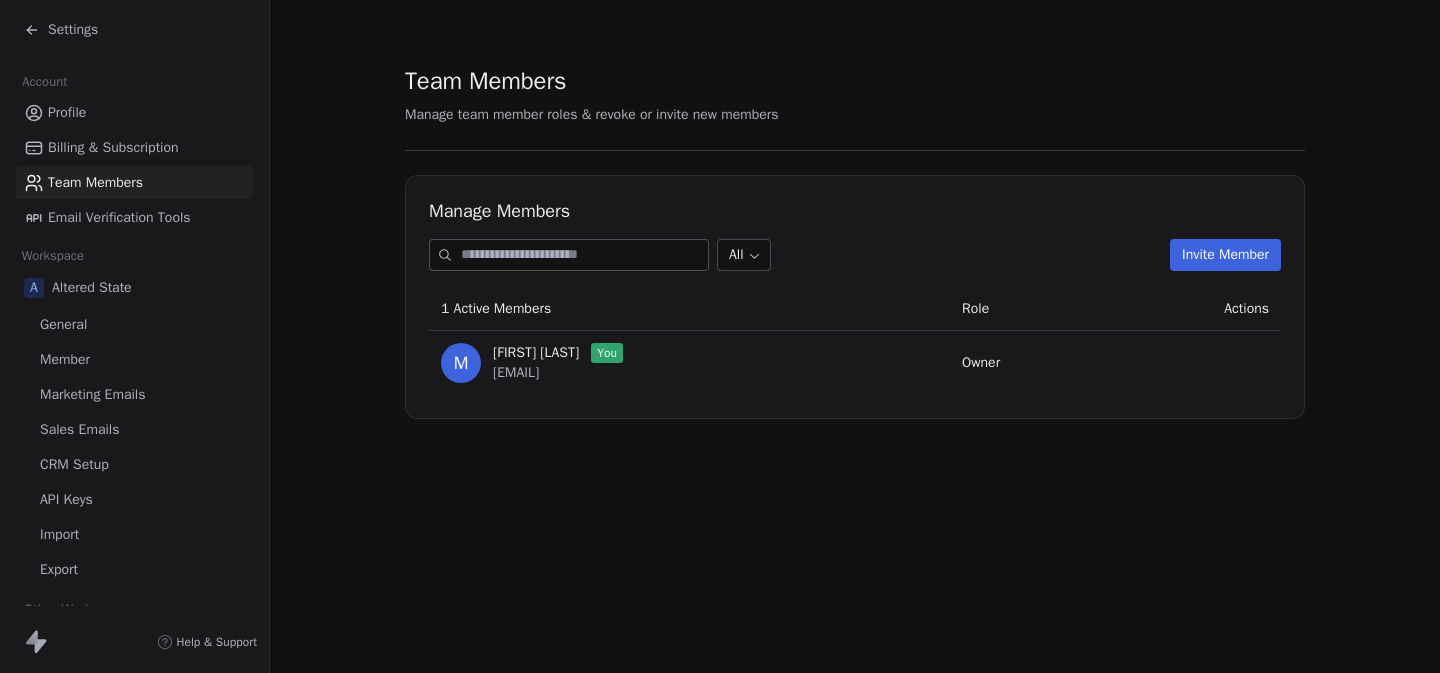 click on "Settings" at bounding box center [73, 30] 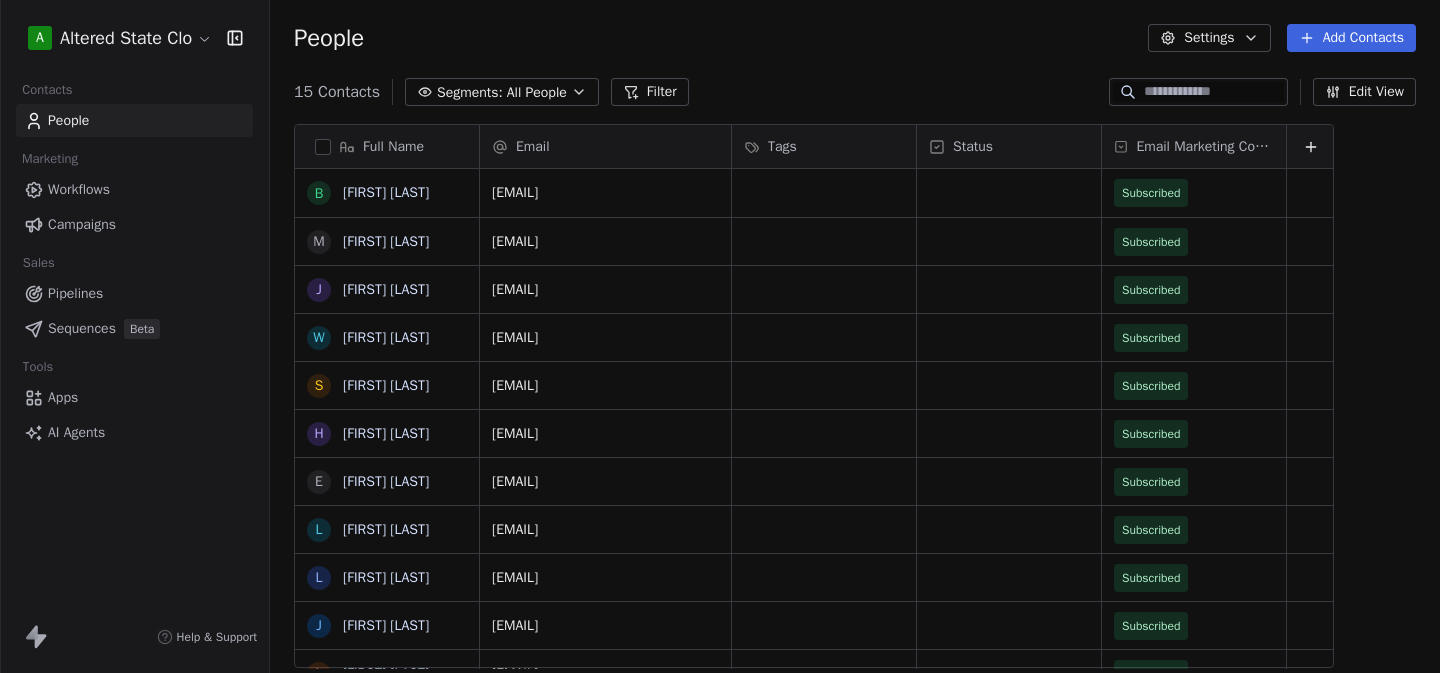 scroll, scrollTop: 1, scrollLeft: 1, axis: both 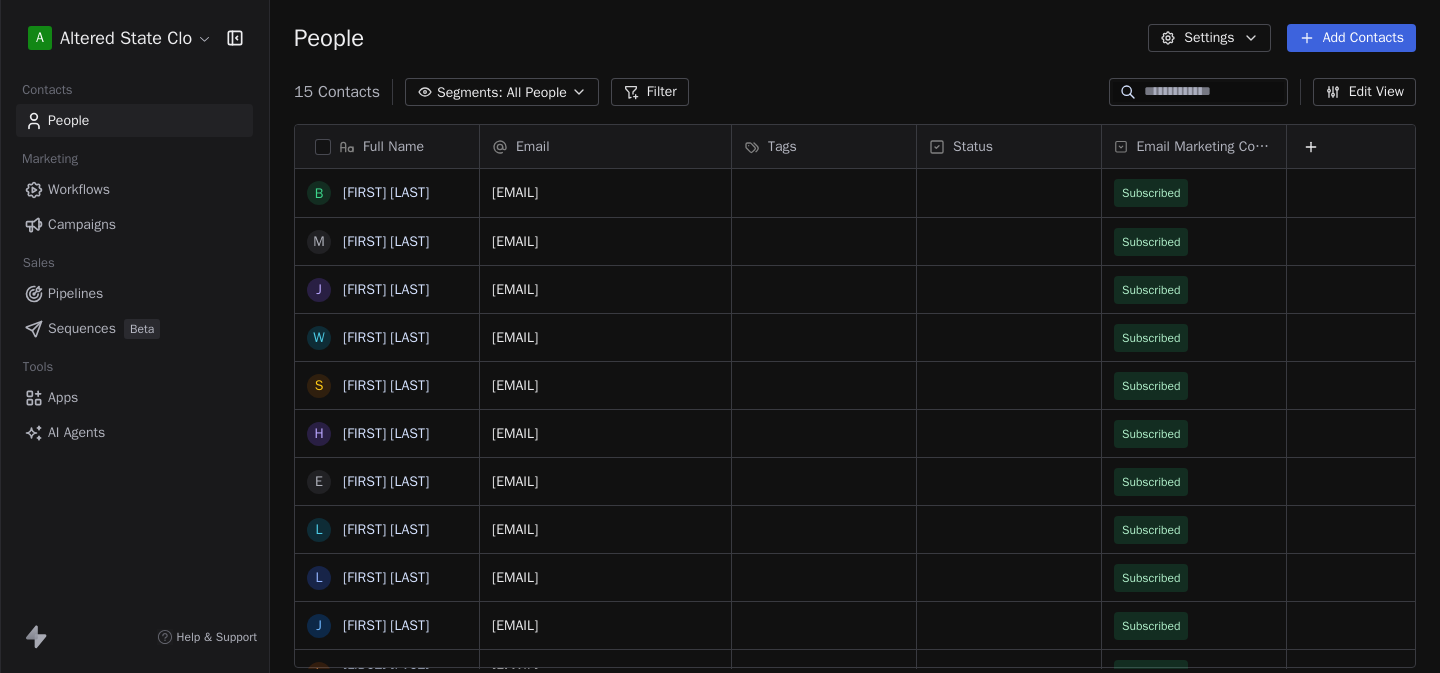 click on "Workflows" at bounding box center [79, 189] 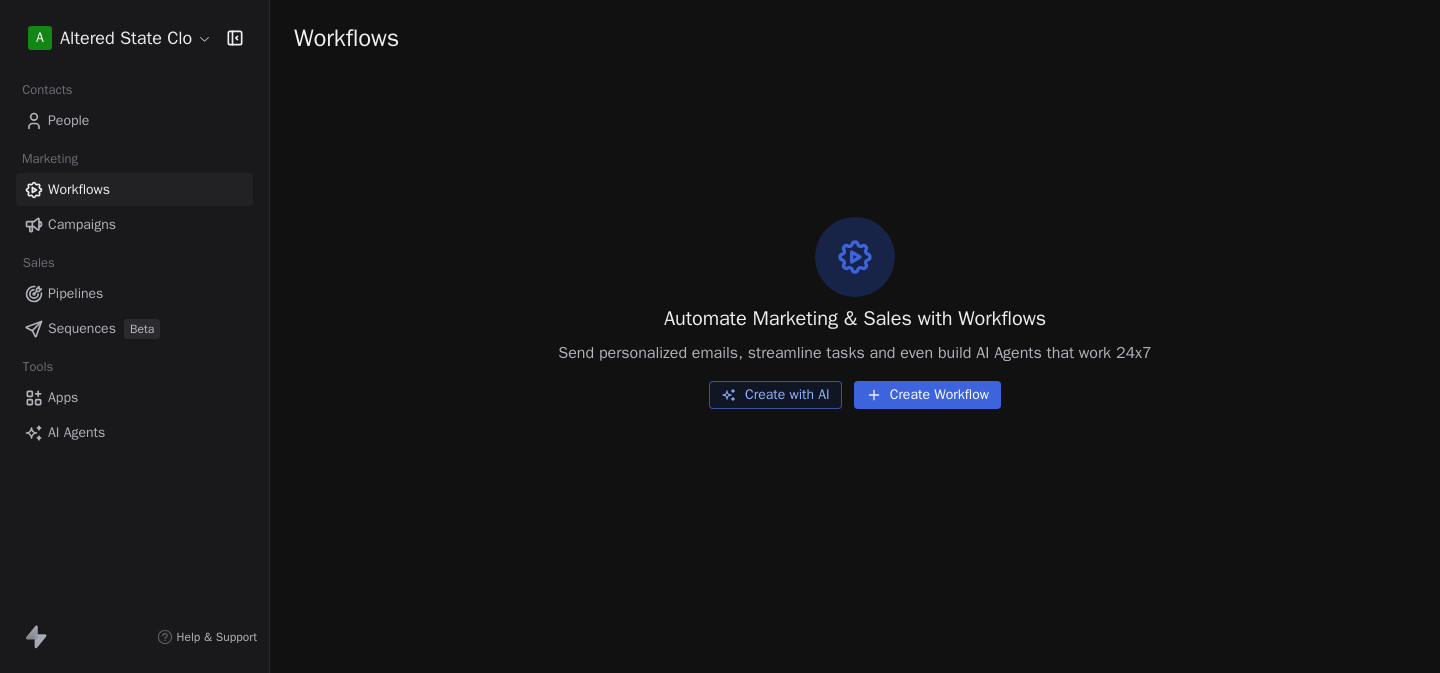 click on "Campaigns" at bounding box center [82, 224] 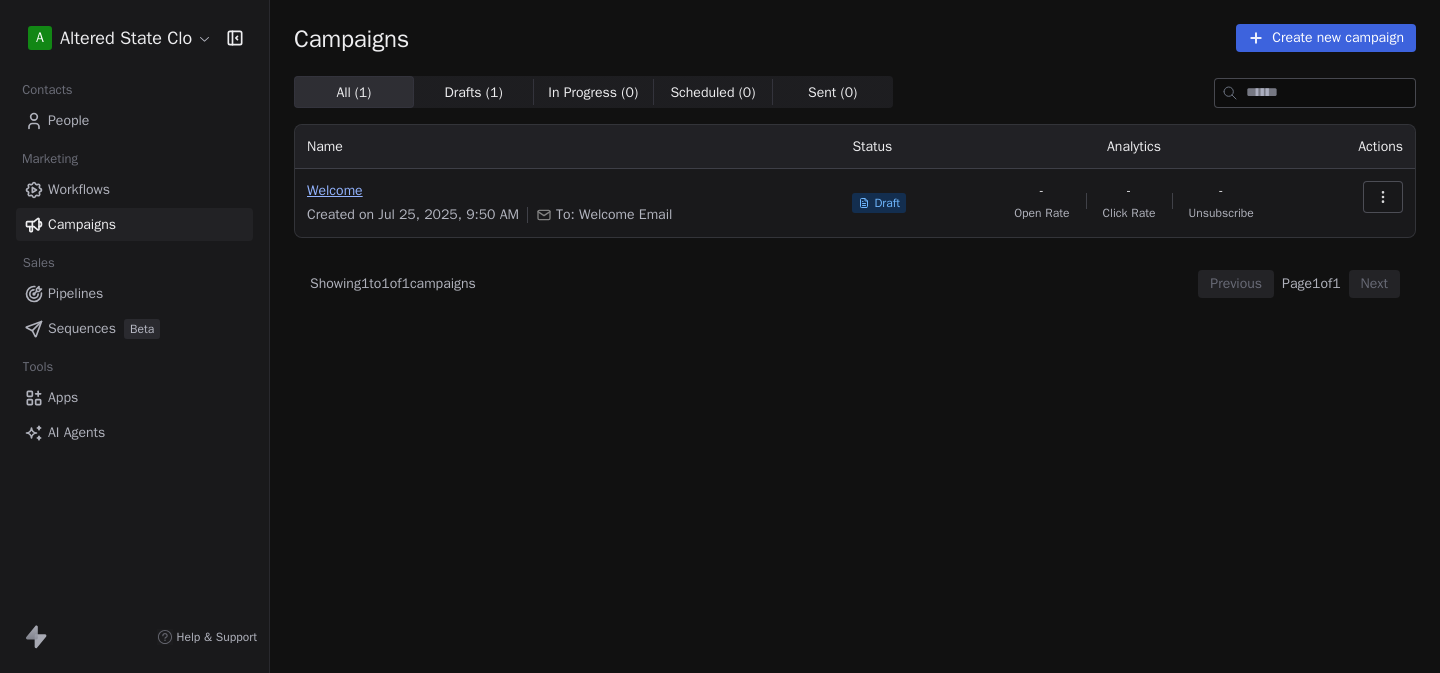 click on "Welcome" at bounding box center (567, 191) 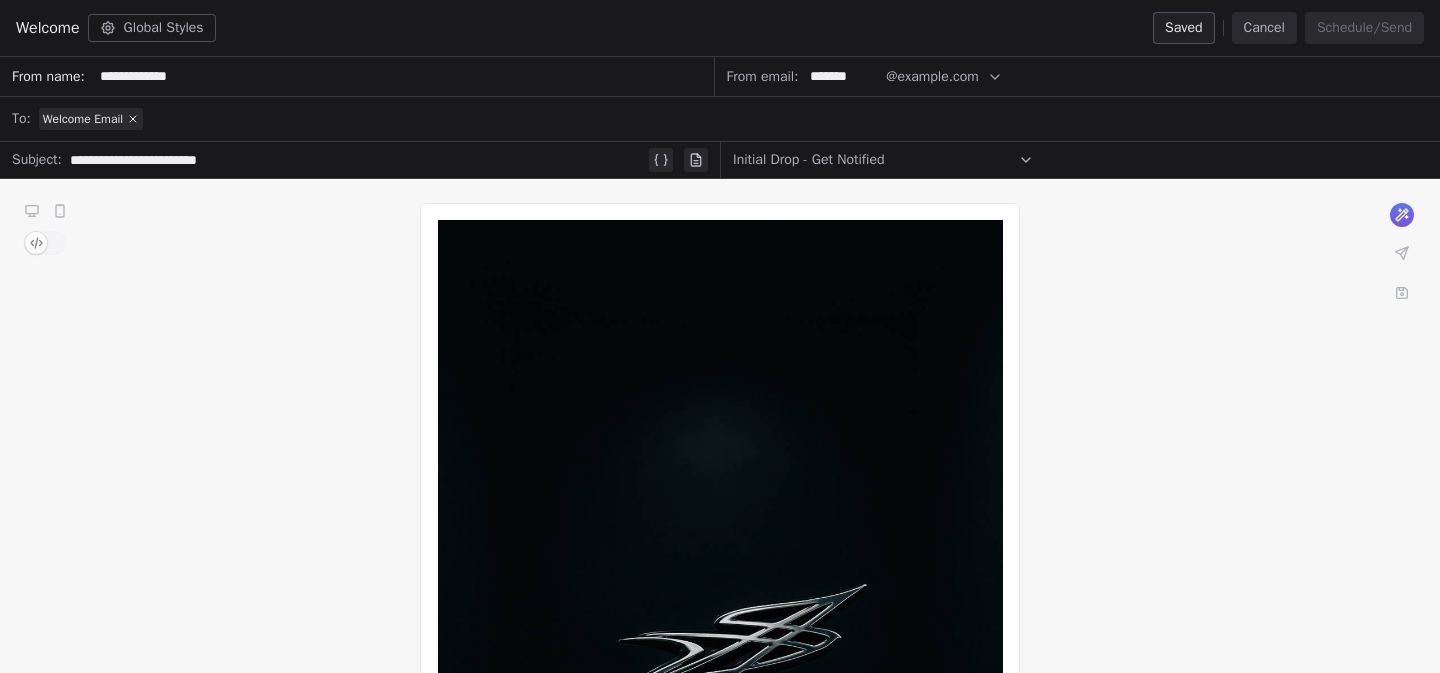 click on "Cancel" at bounding box center (1264, 28) 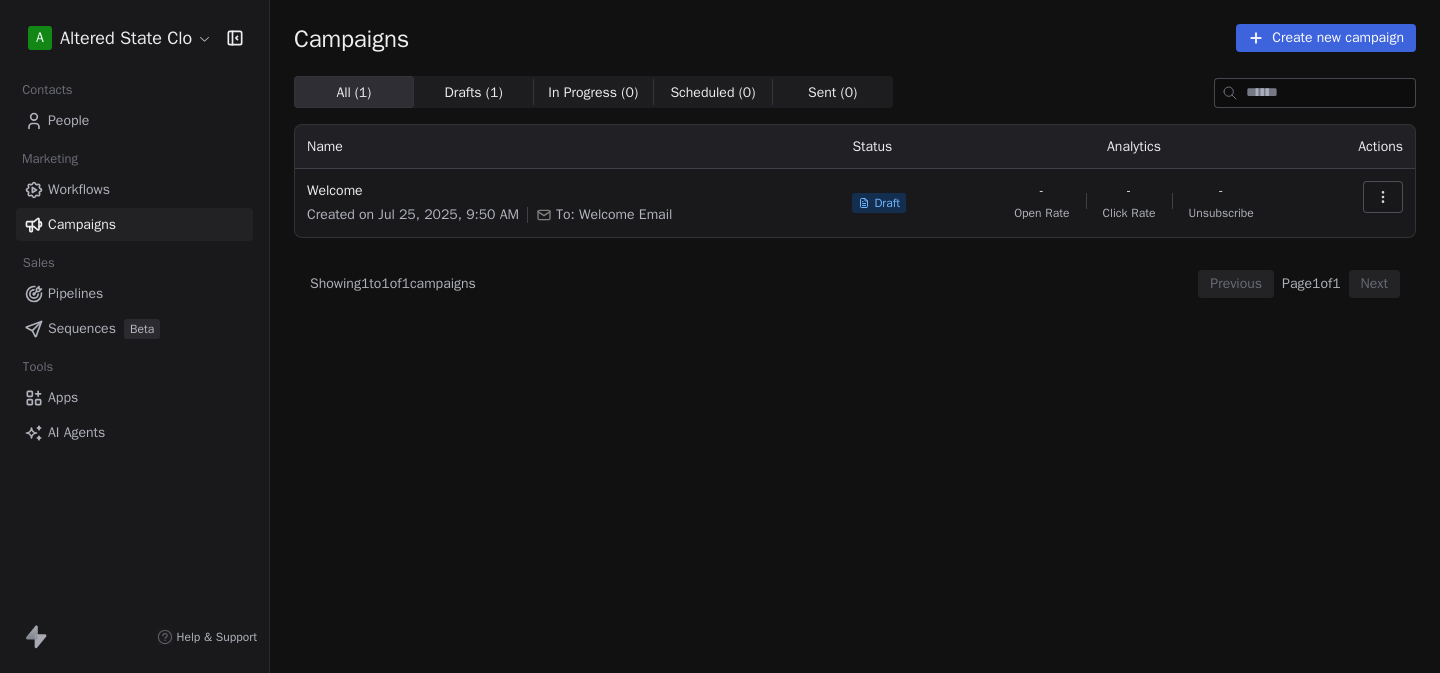 click on "A Altered State Clo Contacts People Marketing Workflows Campaigns Sales Pipelines Sequences Beta Tools Apps AI Agents Help & Support Campaigns Create new campaign All ( 1 ) All ( 1 ) Drafts ( 1 ) Drafts ( 1 ) In Progress ( 0 ) In Progress ( 0 ) Scheduled ( 0 ) Scheduled ( 0 ) Sent ( 0 ) Sent ( 0 ) Name Status Analytics Actions Welcome Created on Jul 25, 2025, 9:50 AM To: Welcome Email Draft - Open Rate - Click Rate - Unsubscribe Showing 1 to 1 of 1 campaigns Previous Page 1 of 1 Next" at bounding box center [720, 336] 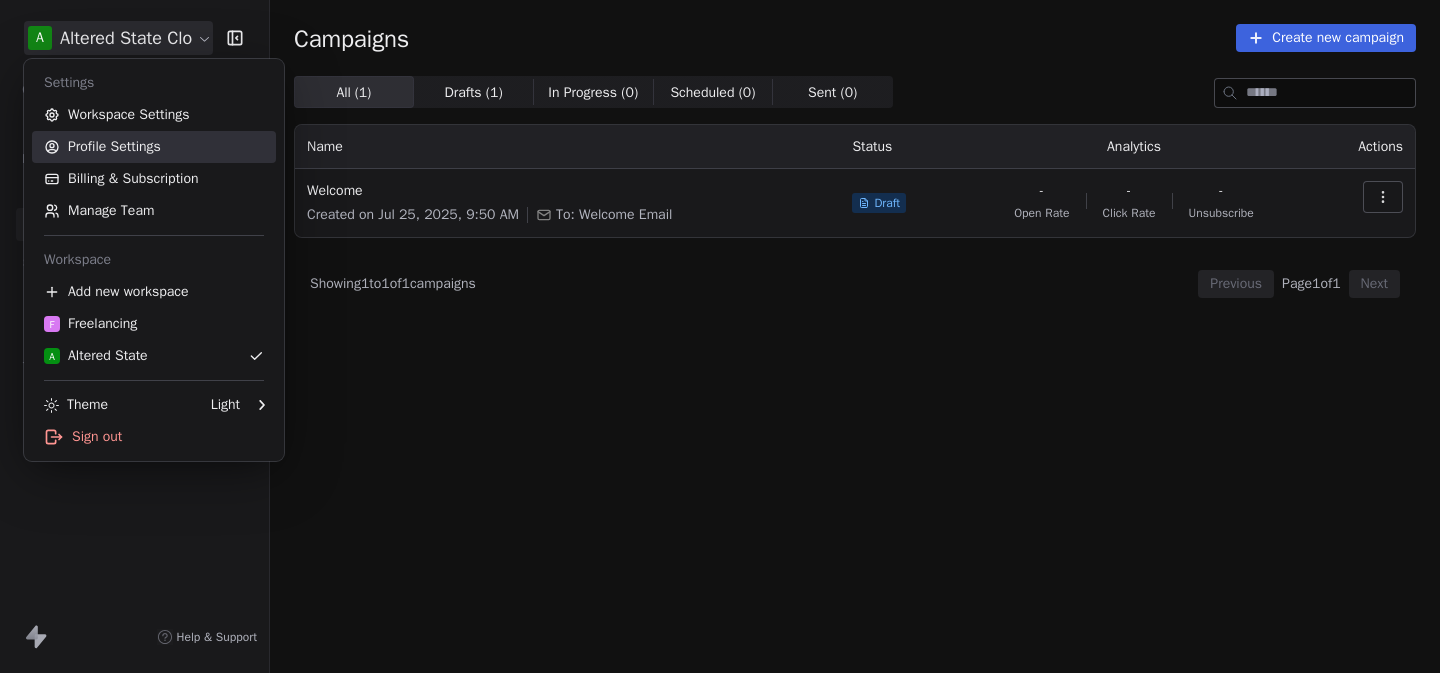 click on "Profile Settings" at bounding box center (154, 147) 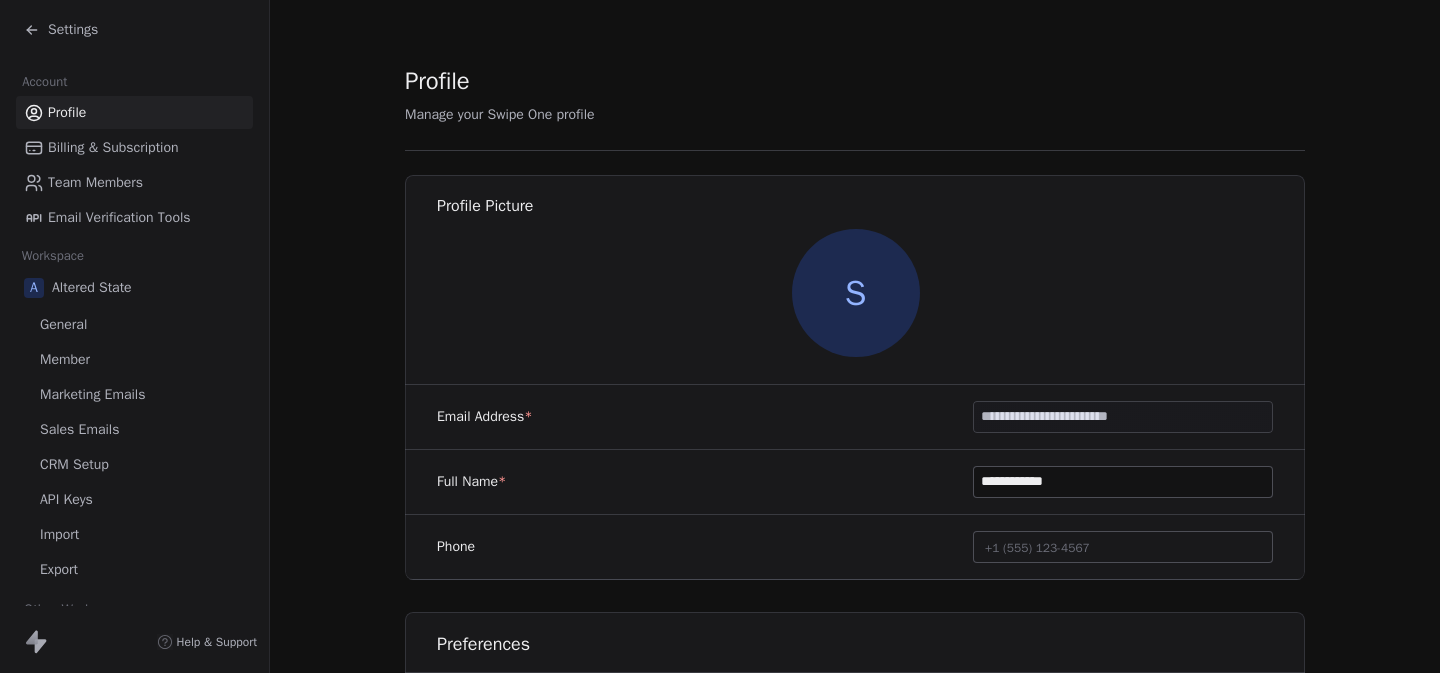 click on "General" at bounding box center [134, 324] 